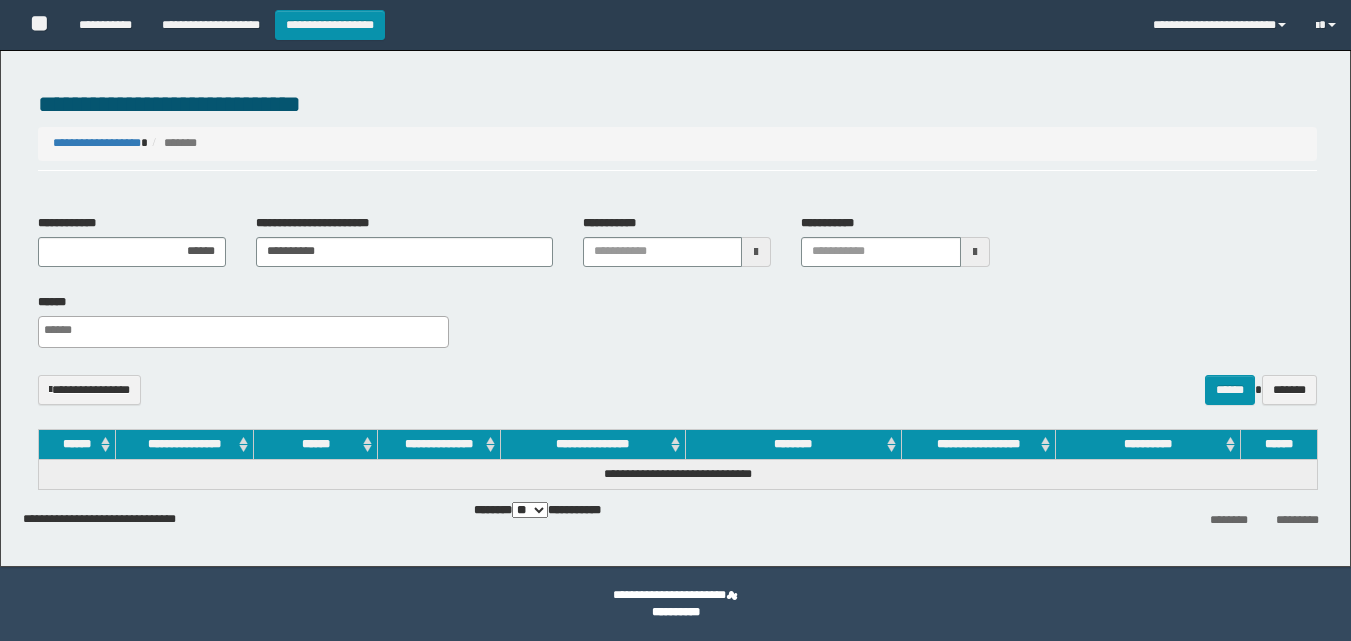 select 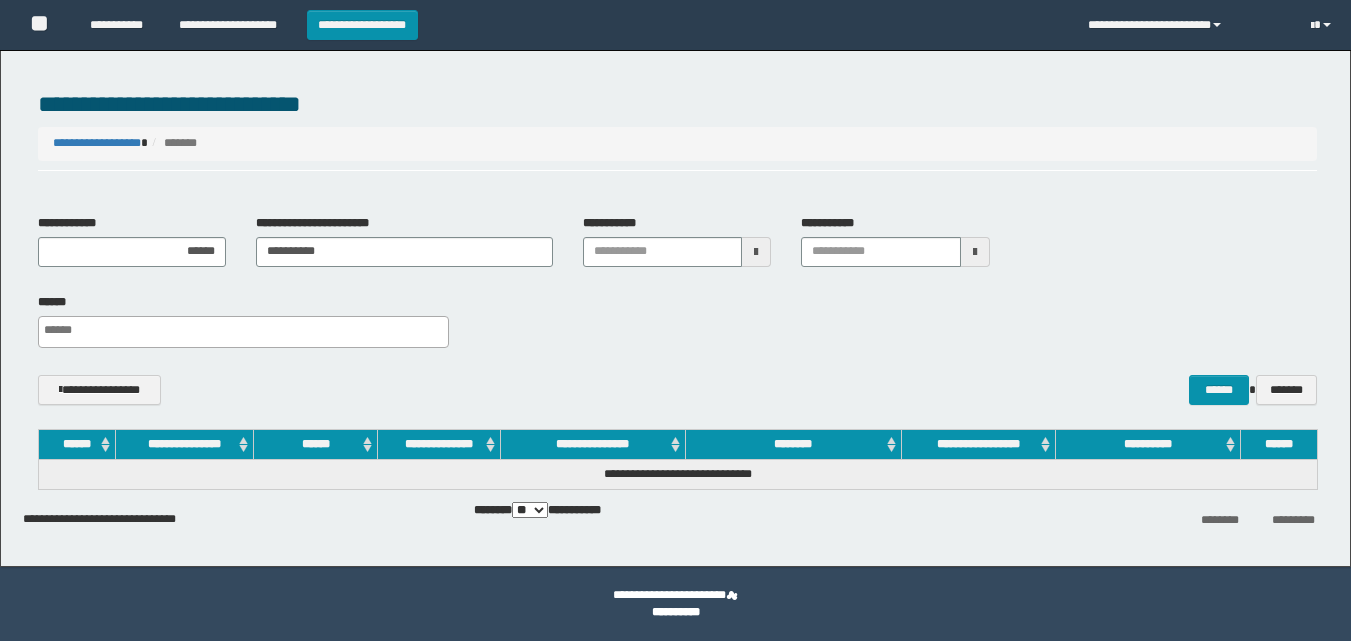 scroll, scrollTop: 0, scrollLeft: 0, axis: both 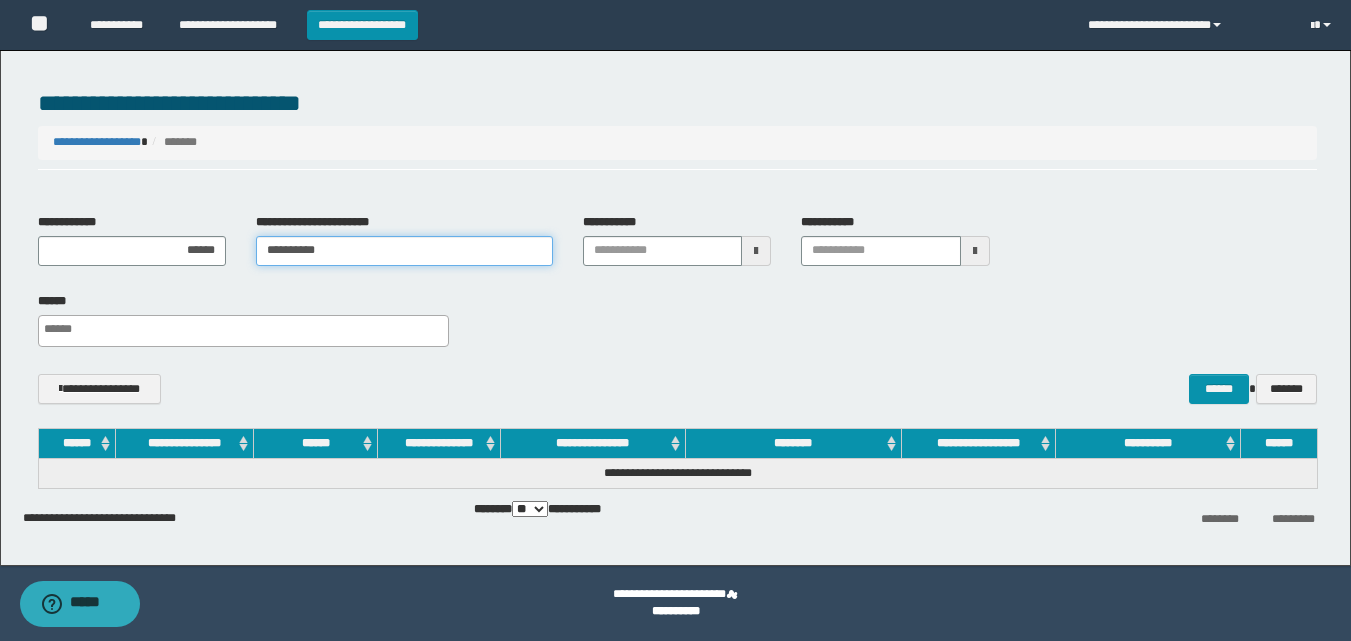 click on "**********" at bounding box center [404, 251] 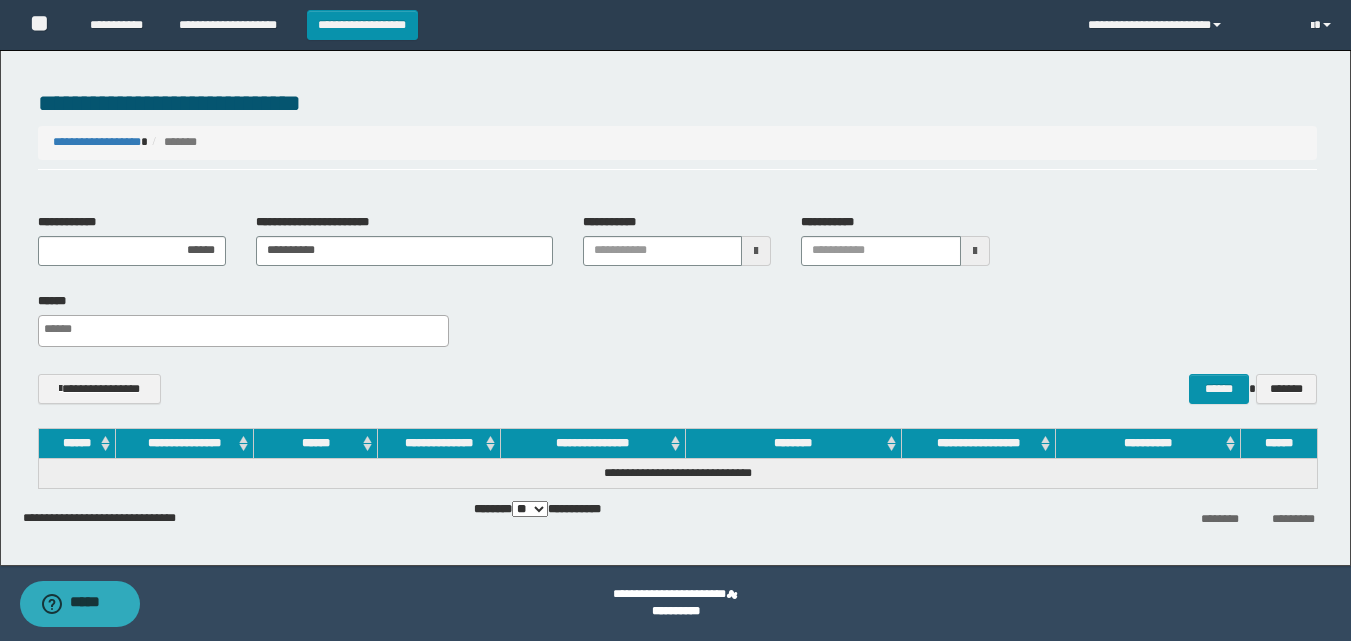 click at bounding box center (756, 251) 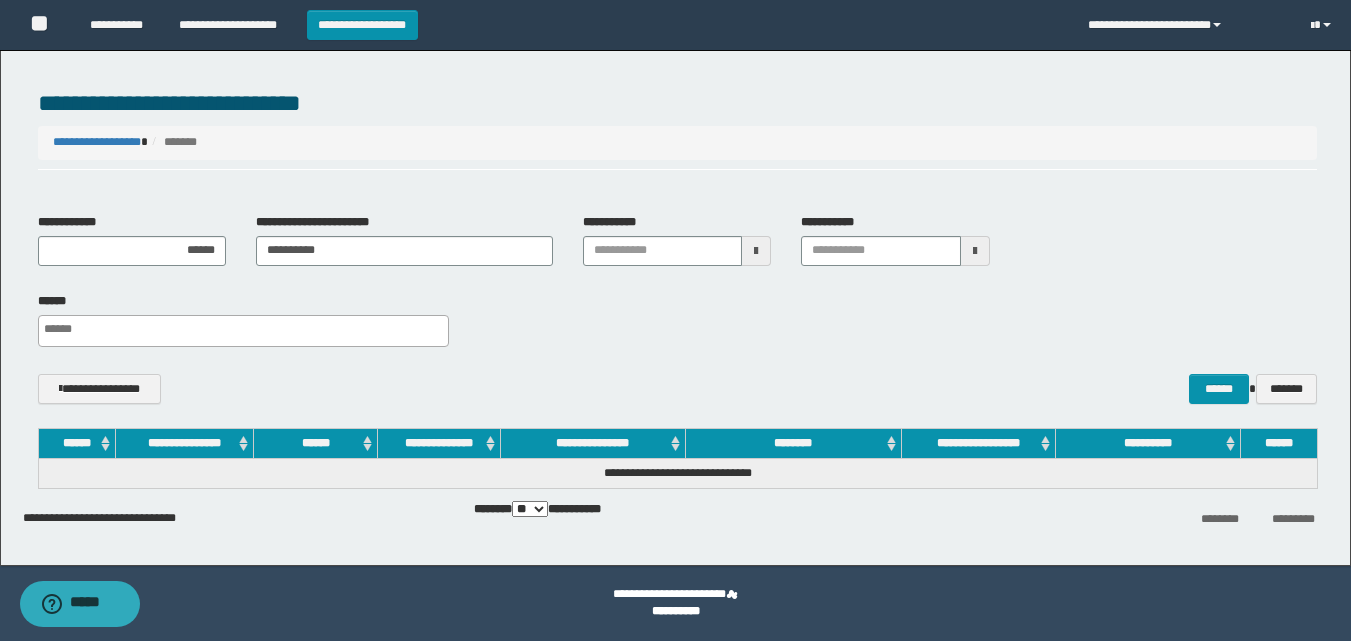 click at bounding box center [756, 251] 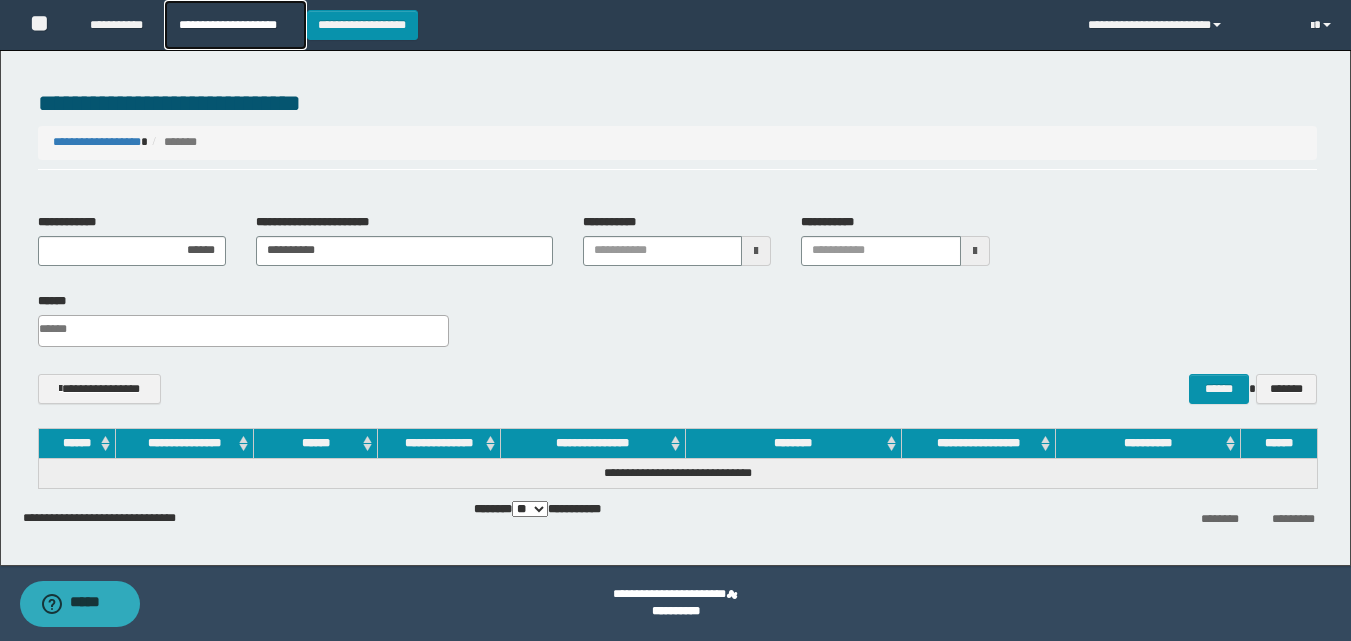 click on "**********" at bounding box center [235, 25] 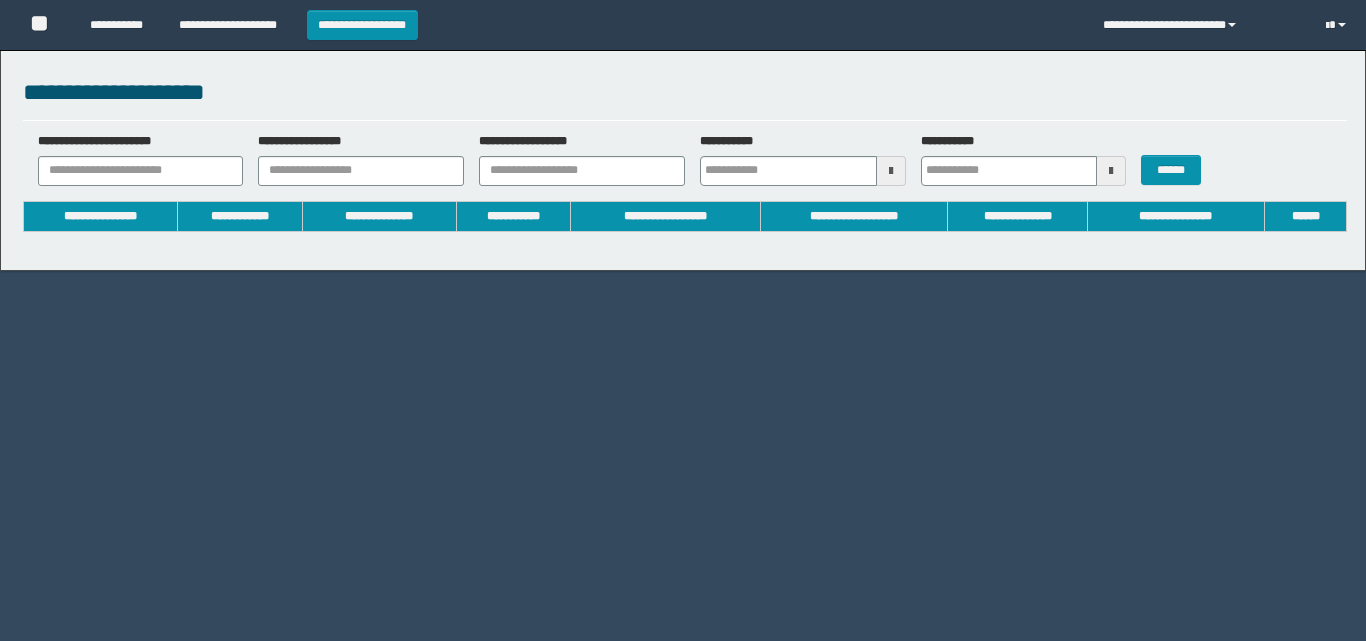 scroll, scrollTop: 0, scrollLeft: 0, axis: both 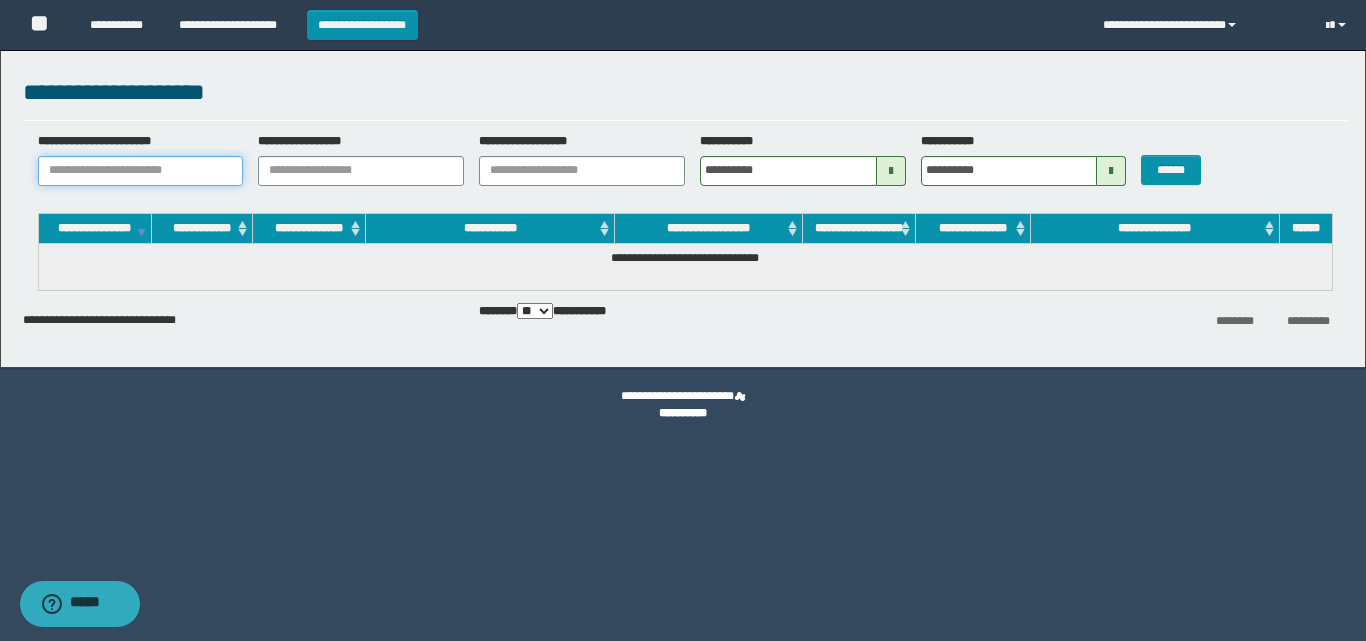 click on "**********" at bounding box center (141, 171) 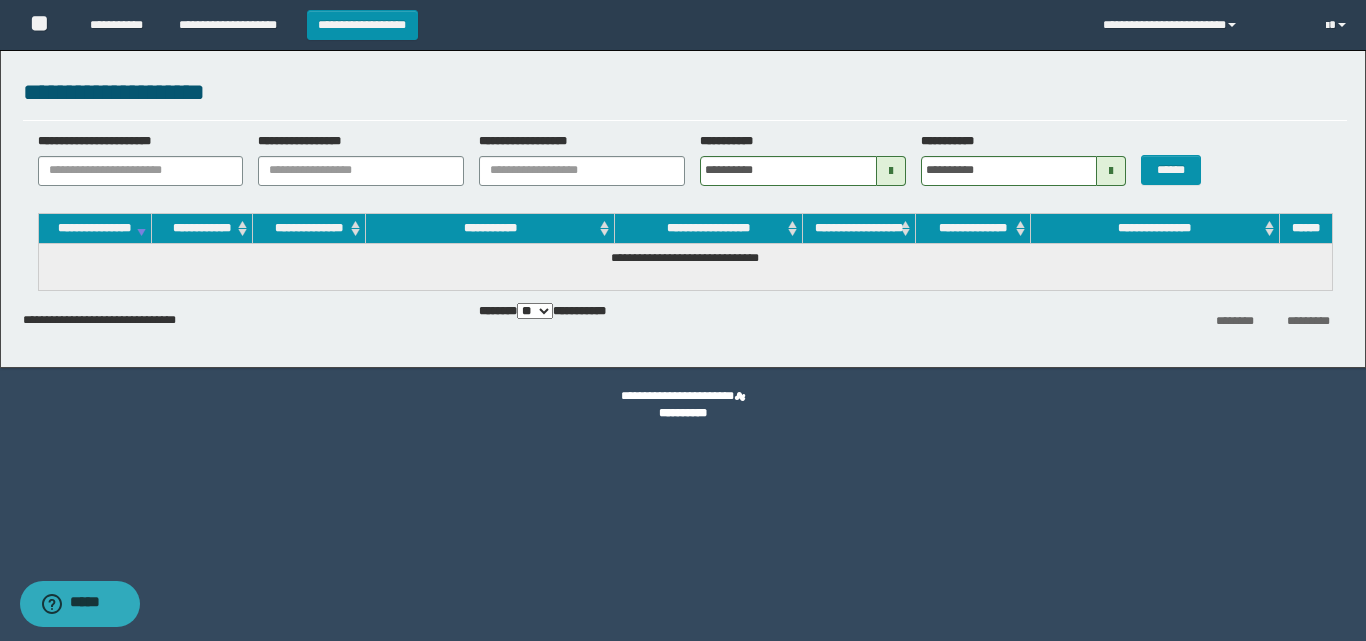 click at bounding box center [891, 171] 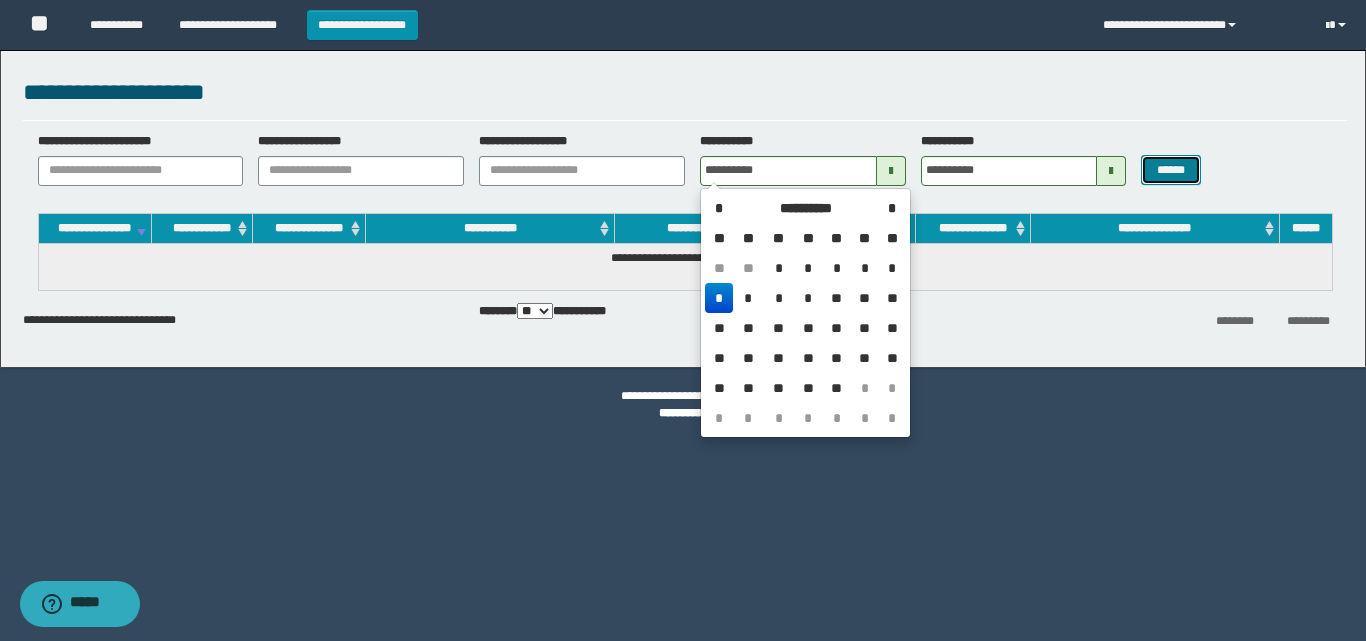 type on "**********" 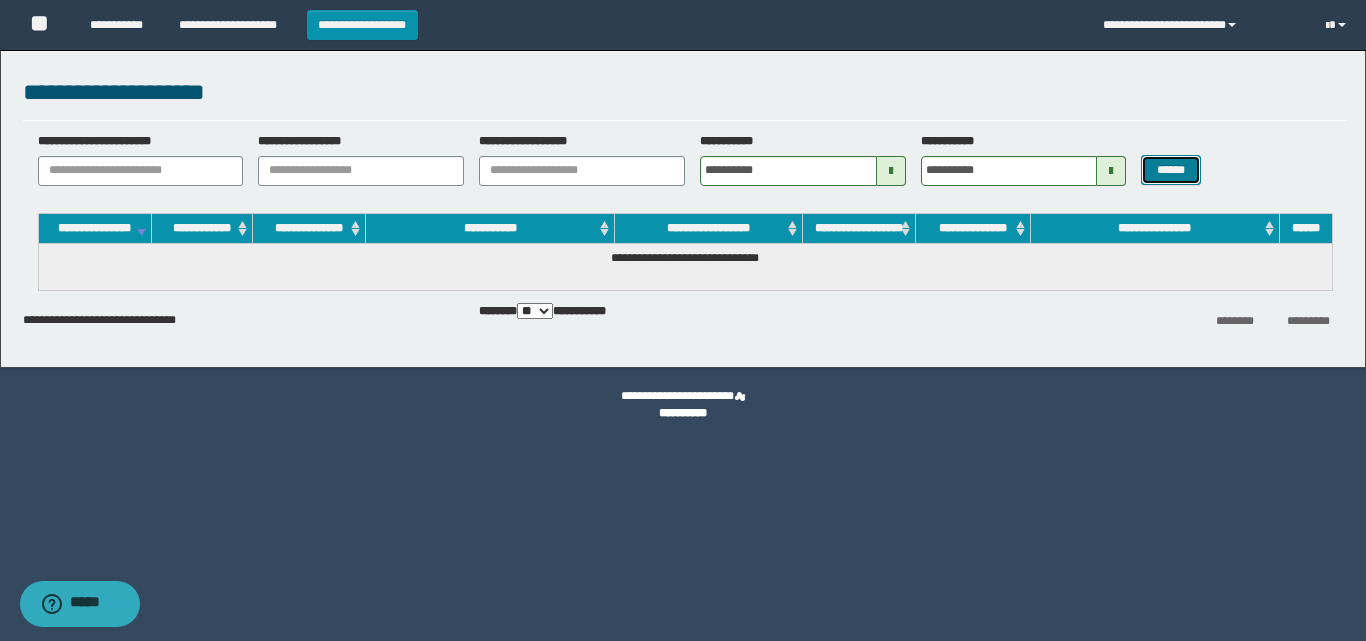 click on "******" at bounding box center [1170, 170] 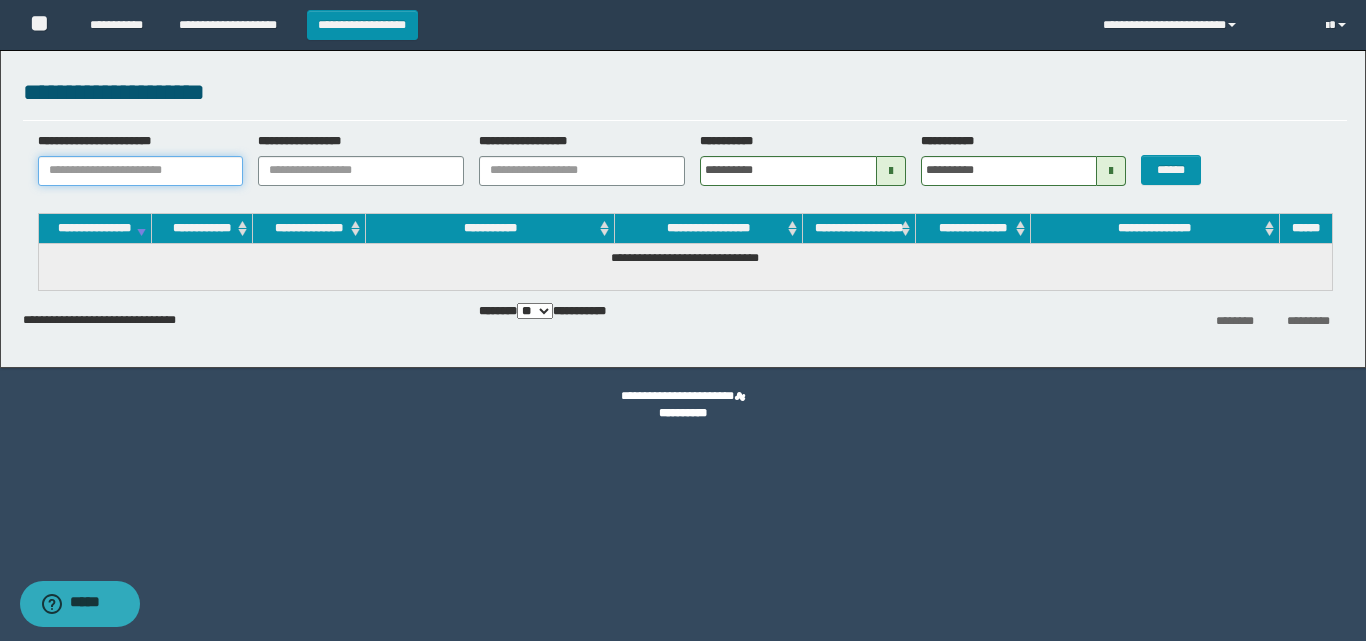 click on "**********" at bounding box center [141, 171] 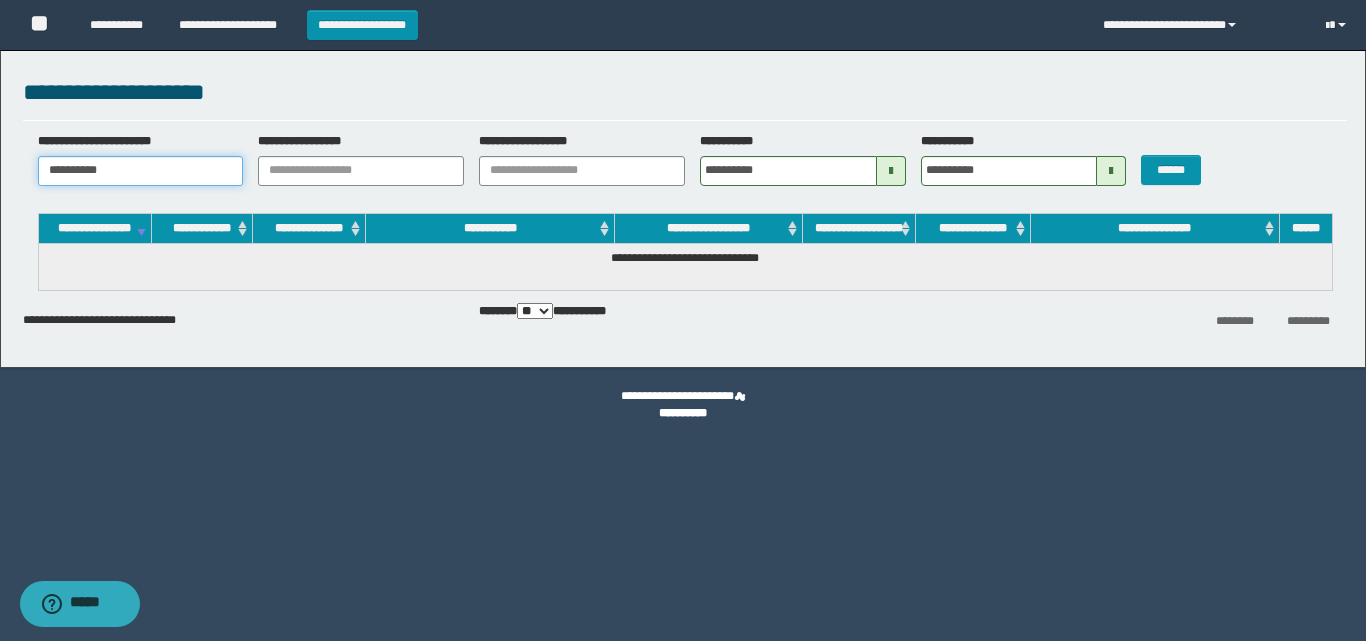 type 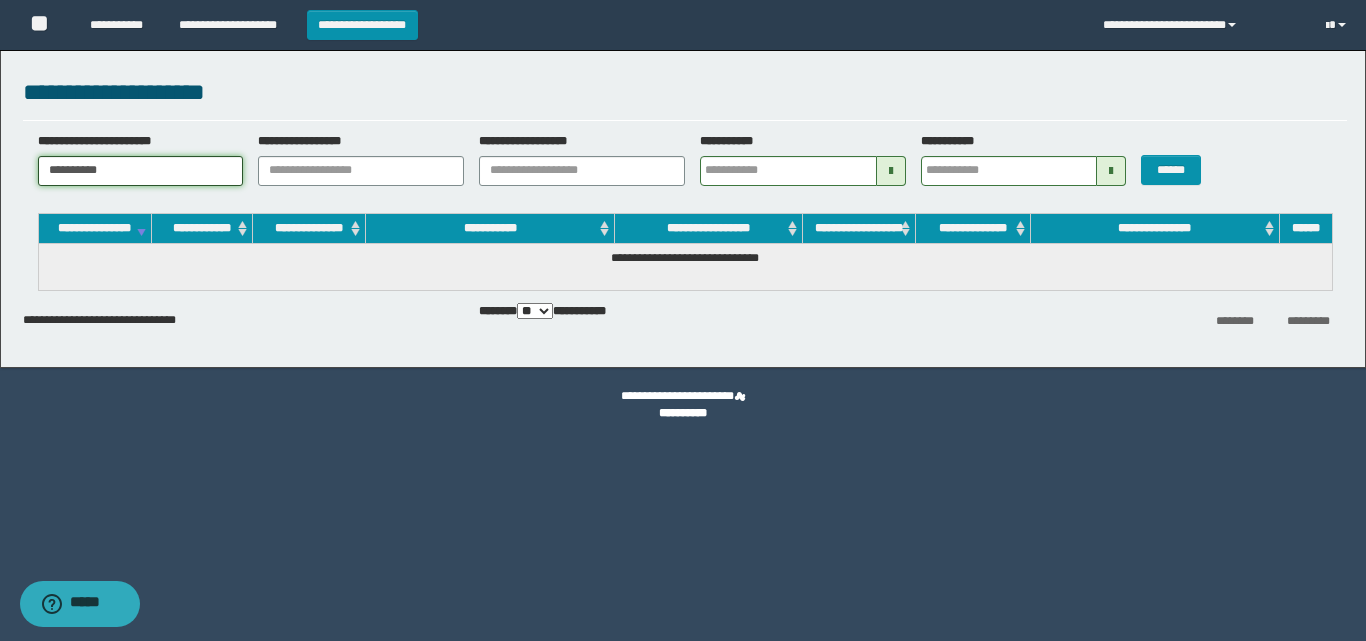type 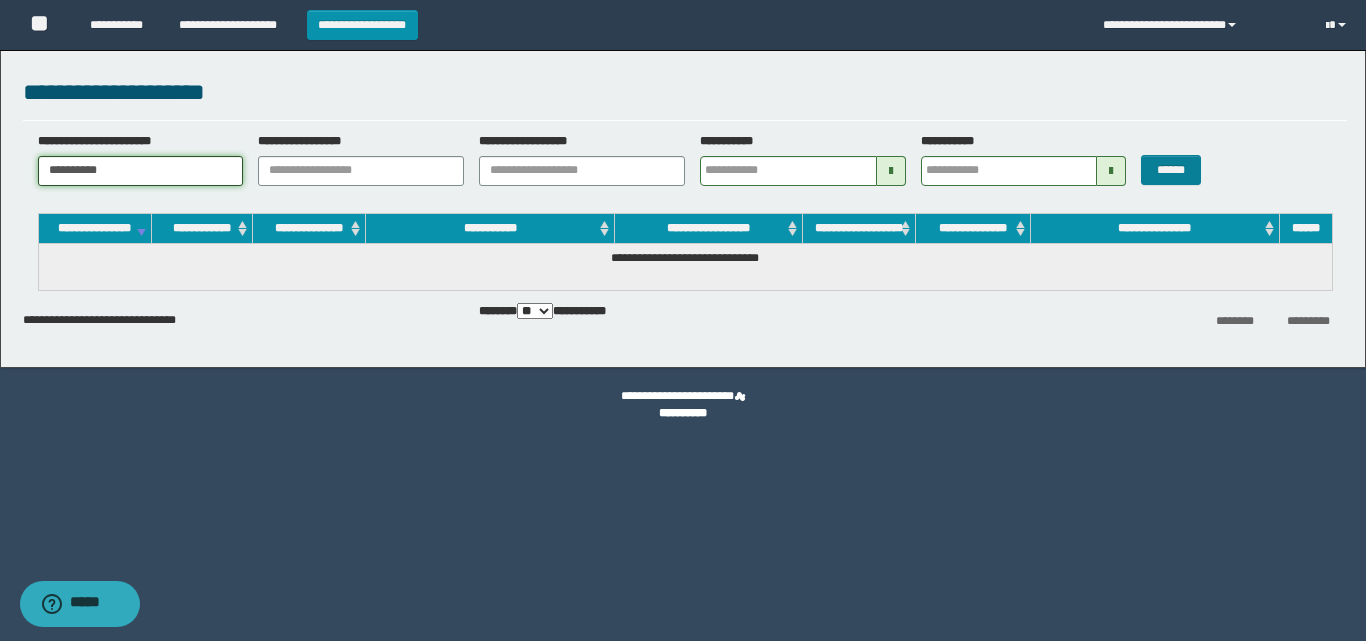 type on "**********" 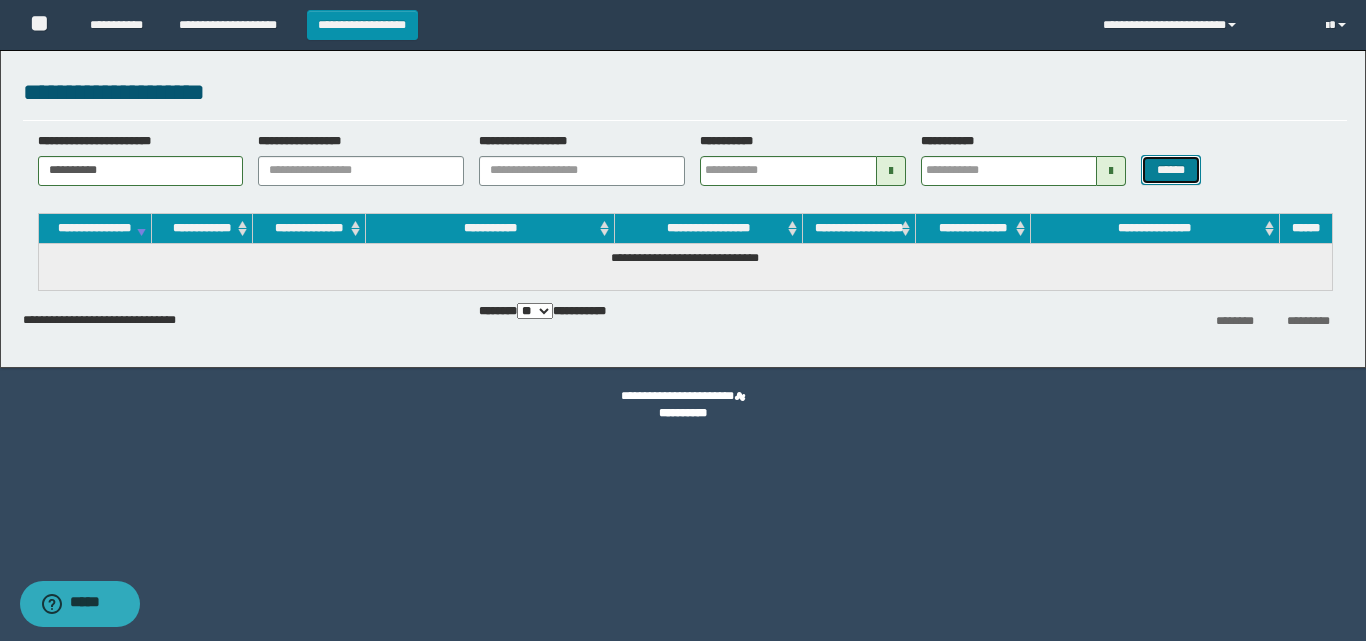 click on "******" at bounding box center (1170, 170) 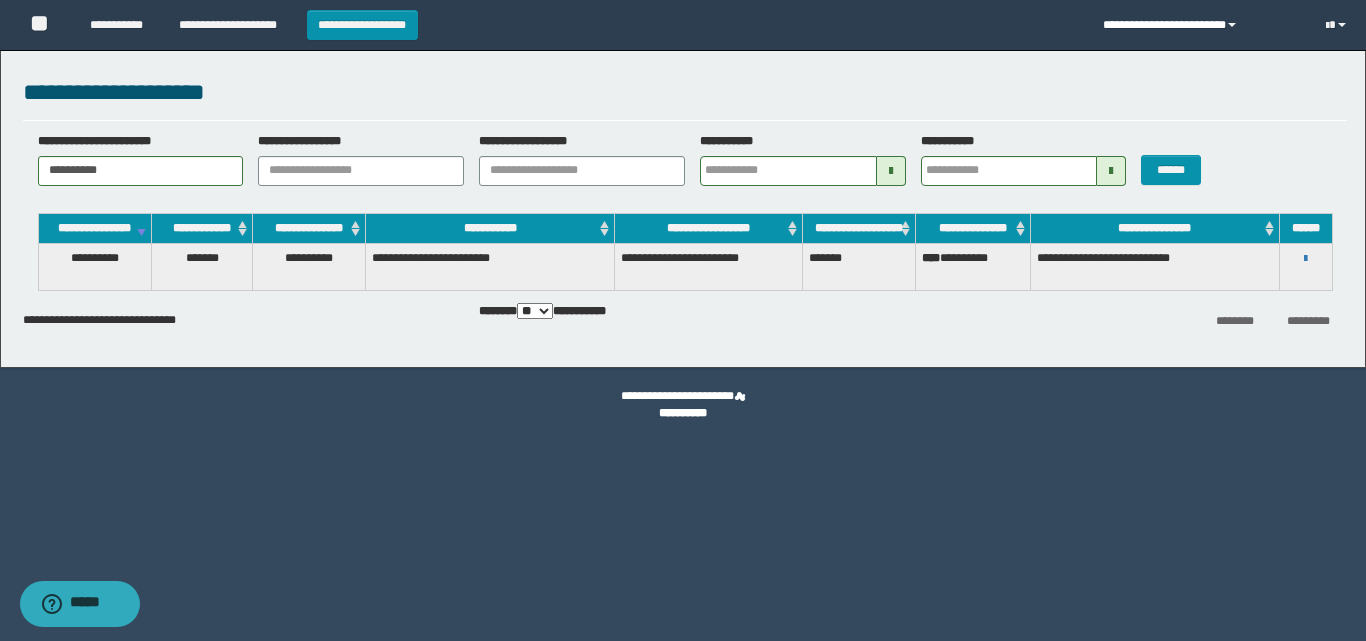 click at bounding box center (1232, 25) 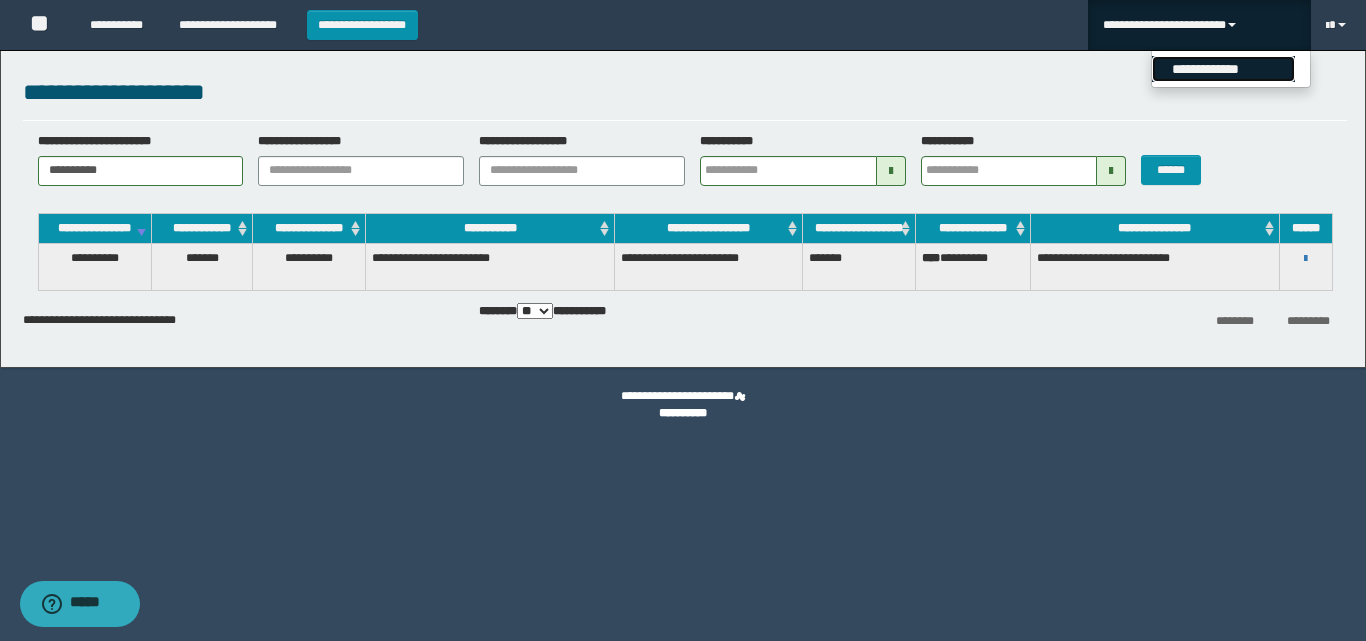 click on "**********" at bounding box center (1223, 69) 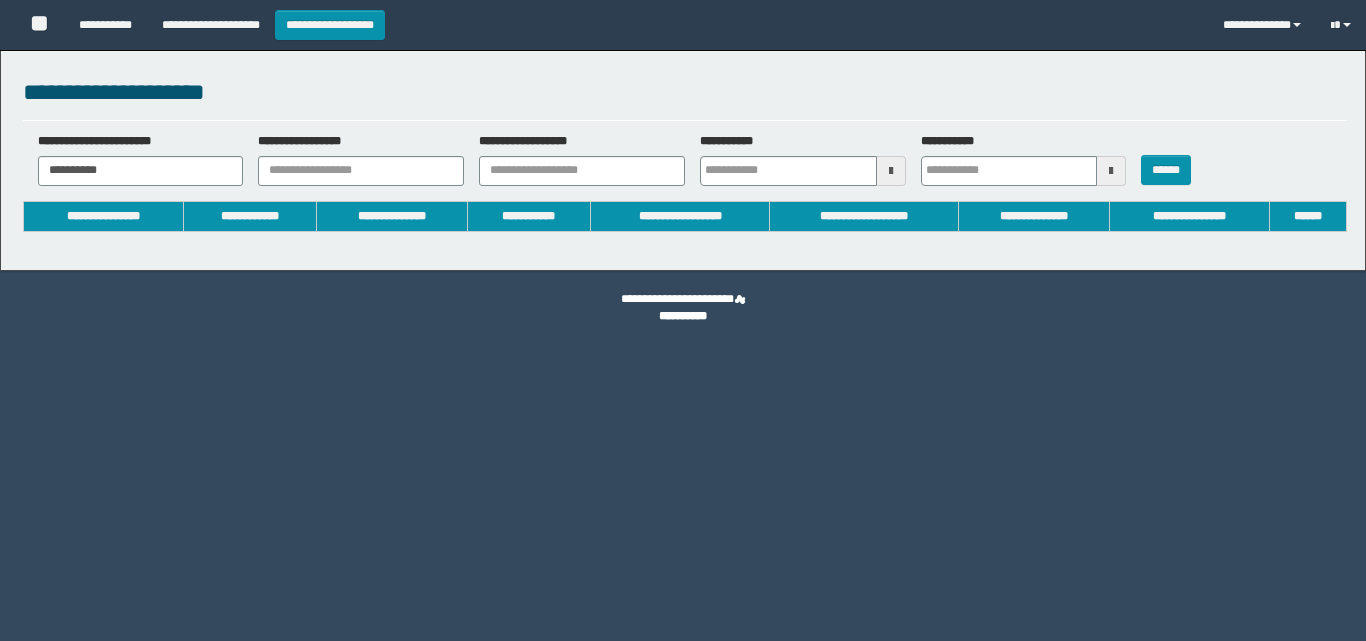 type 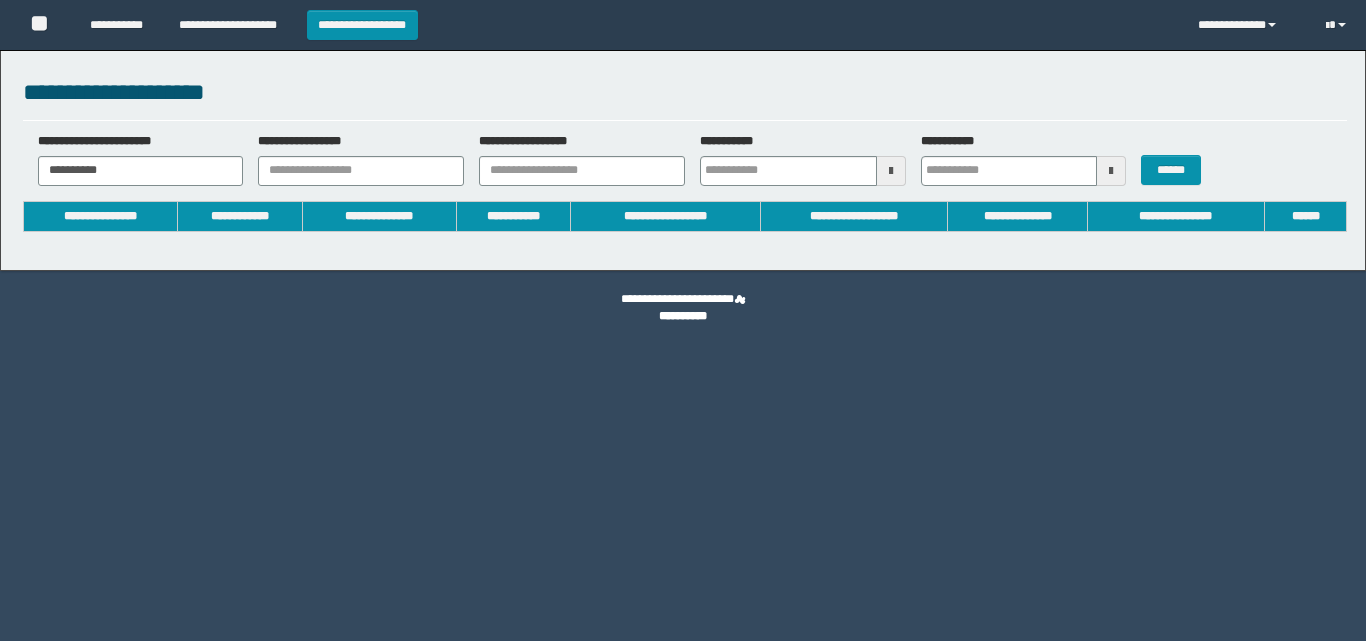 scroll, scrollTop: 0, scrollLeft: 0, axis: both 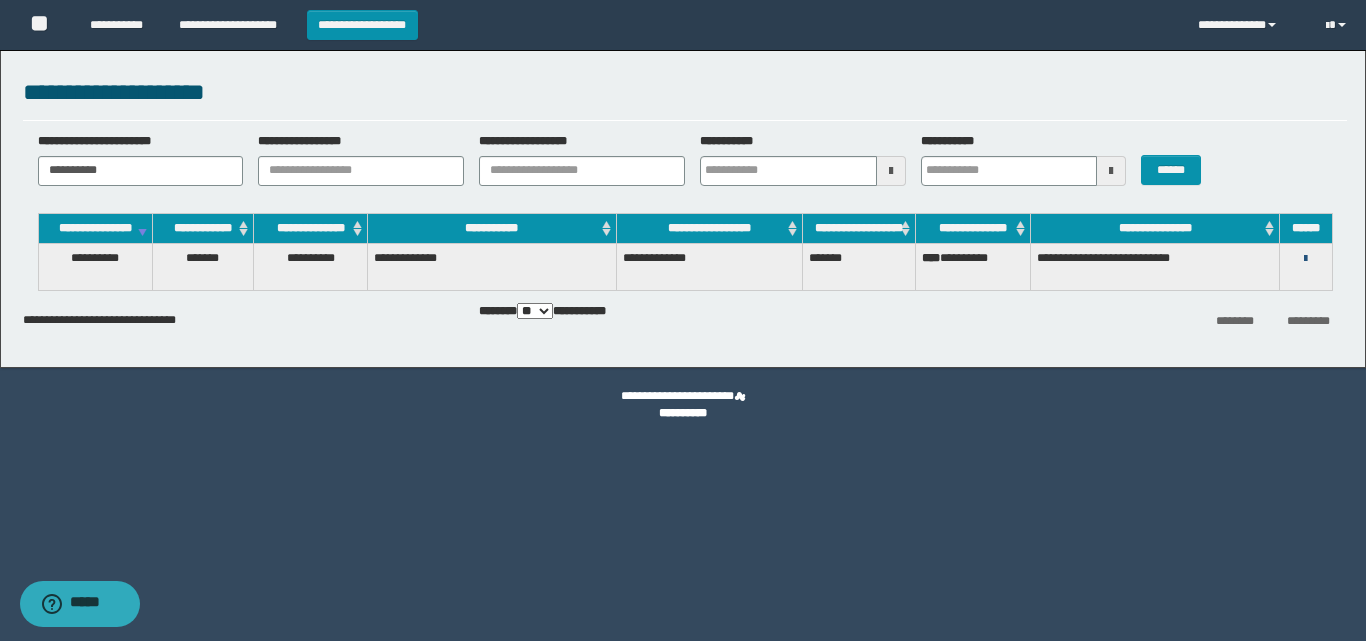click at bounding box center [1305, 259] 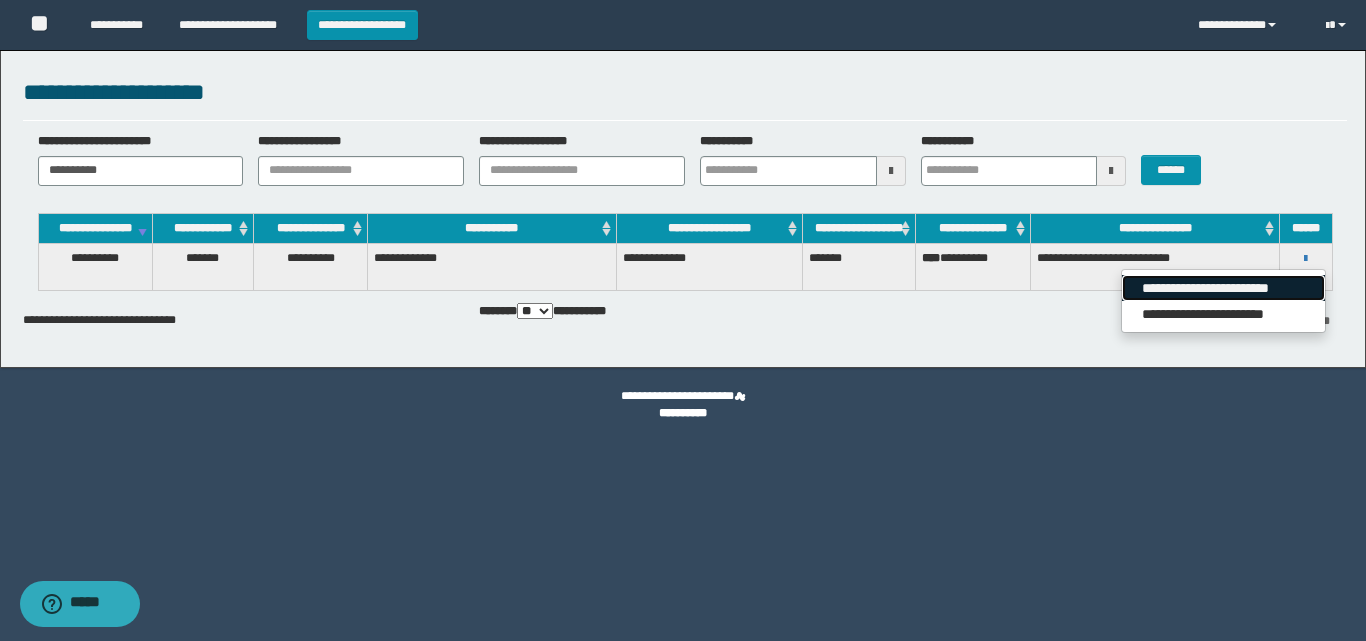 click on "**********" at bounding box center (1223, 288) 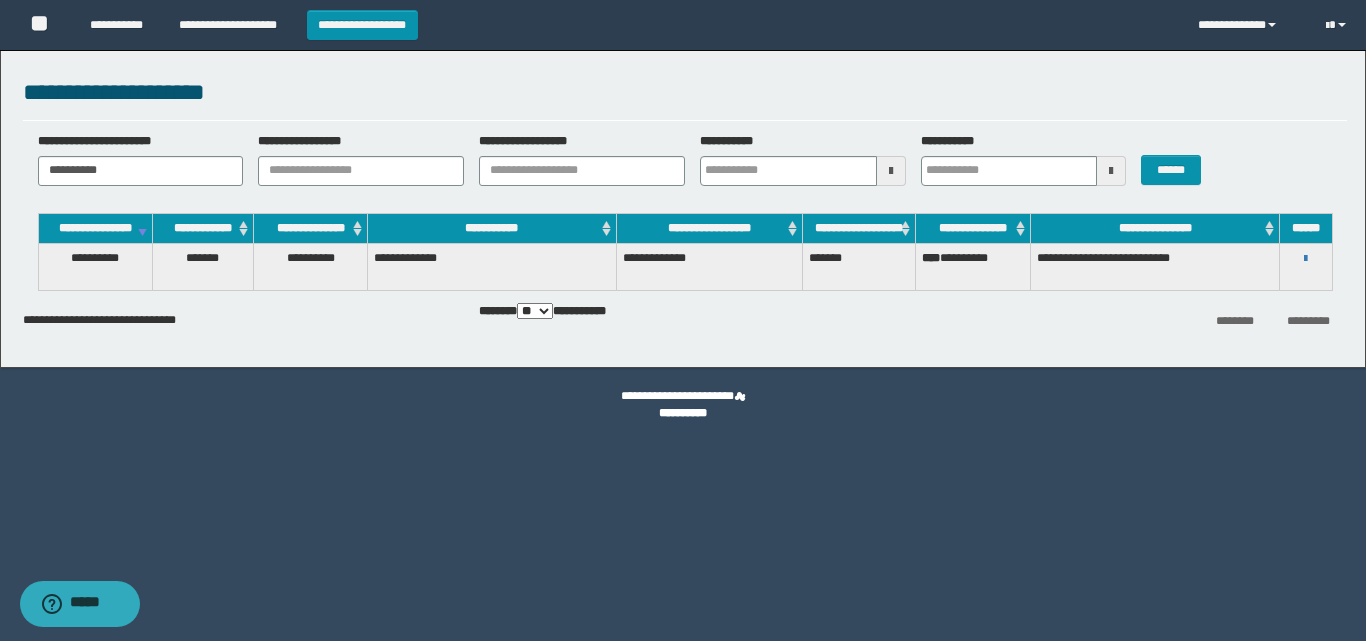 type 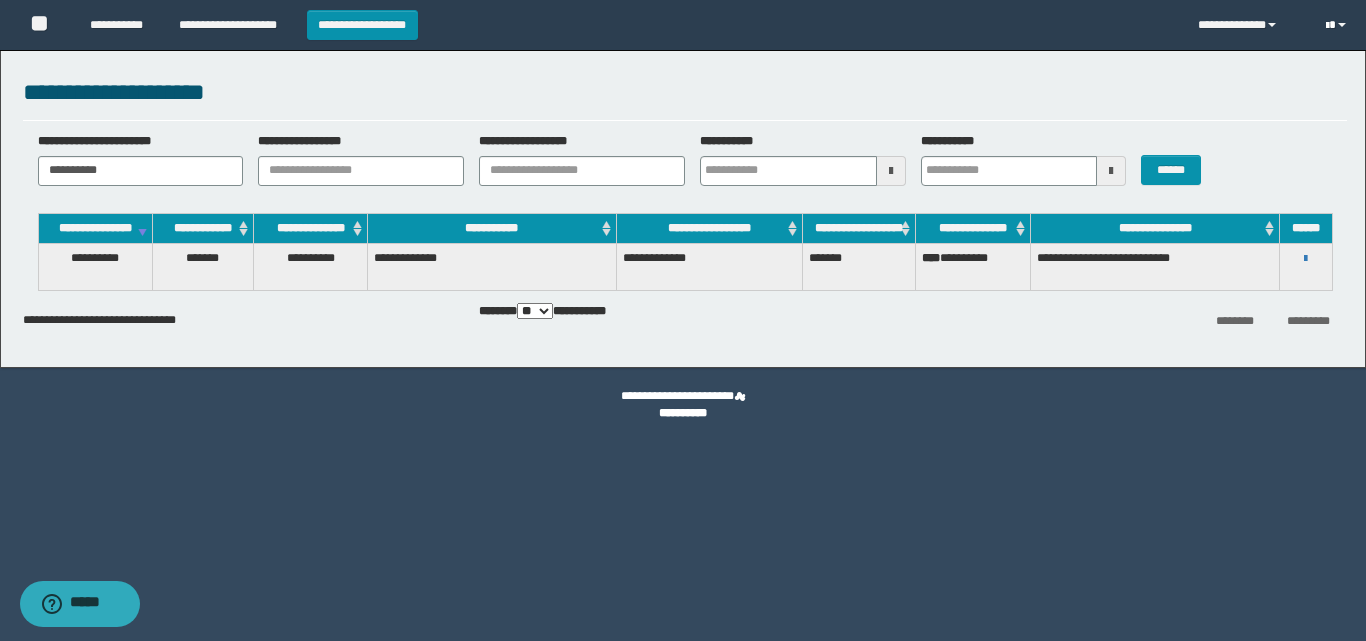 click at bounding box center [1342, 25] 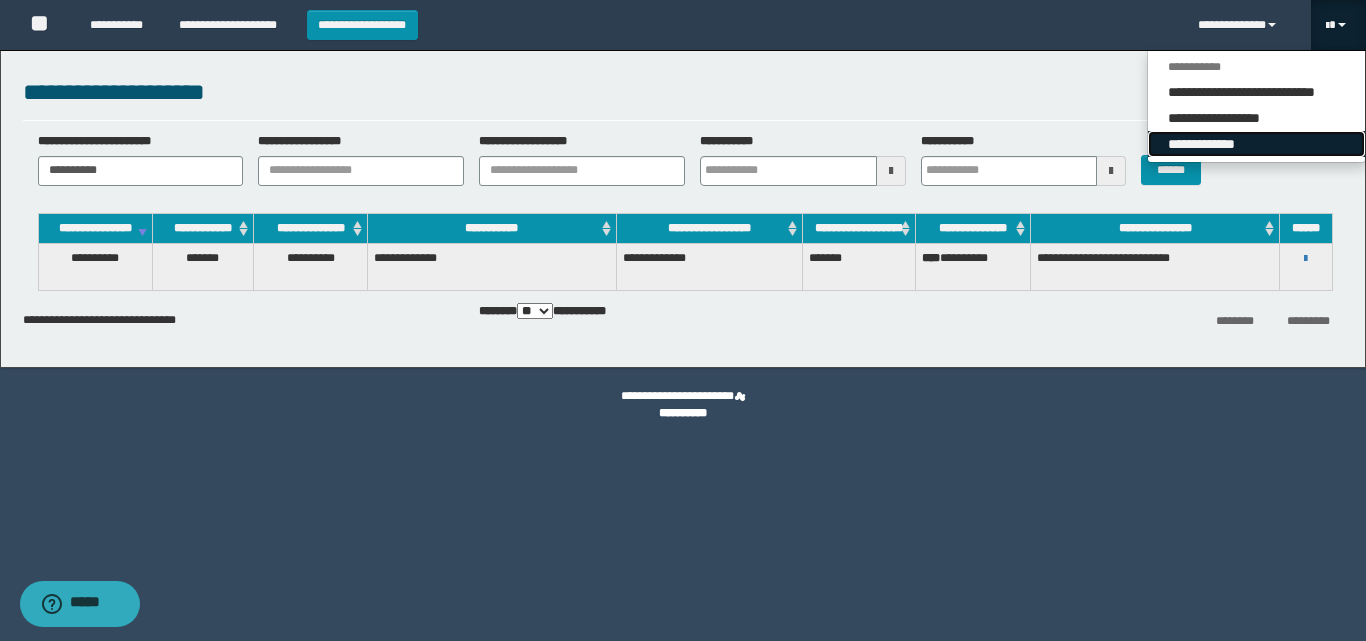 click on "**********" at bounding box center (1256, 144) 